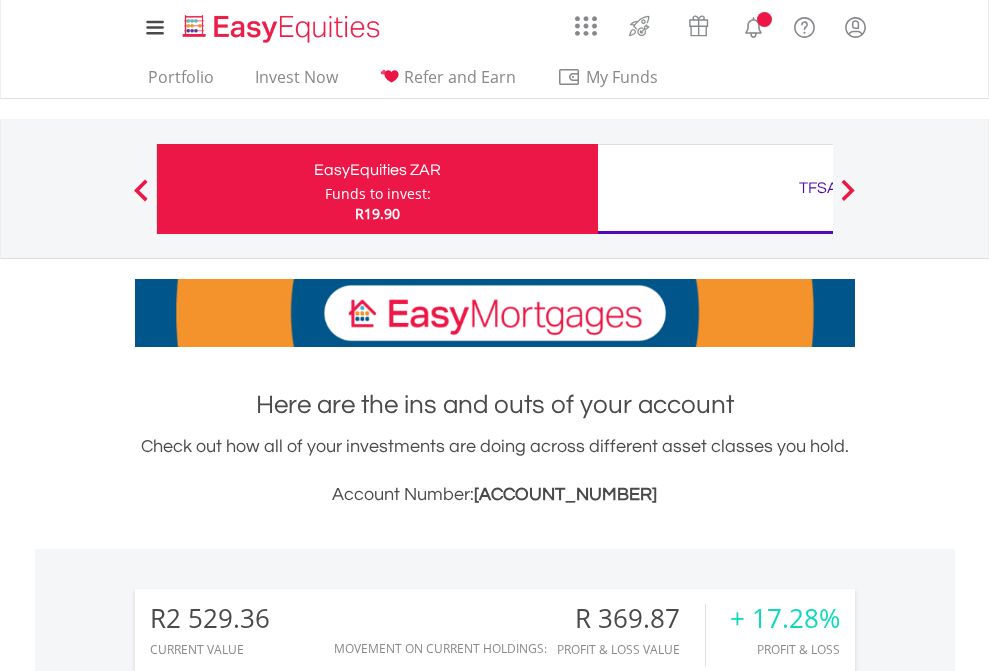 scroll, scrollTop: 0, scrollLeft: 0, axis: both 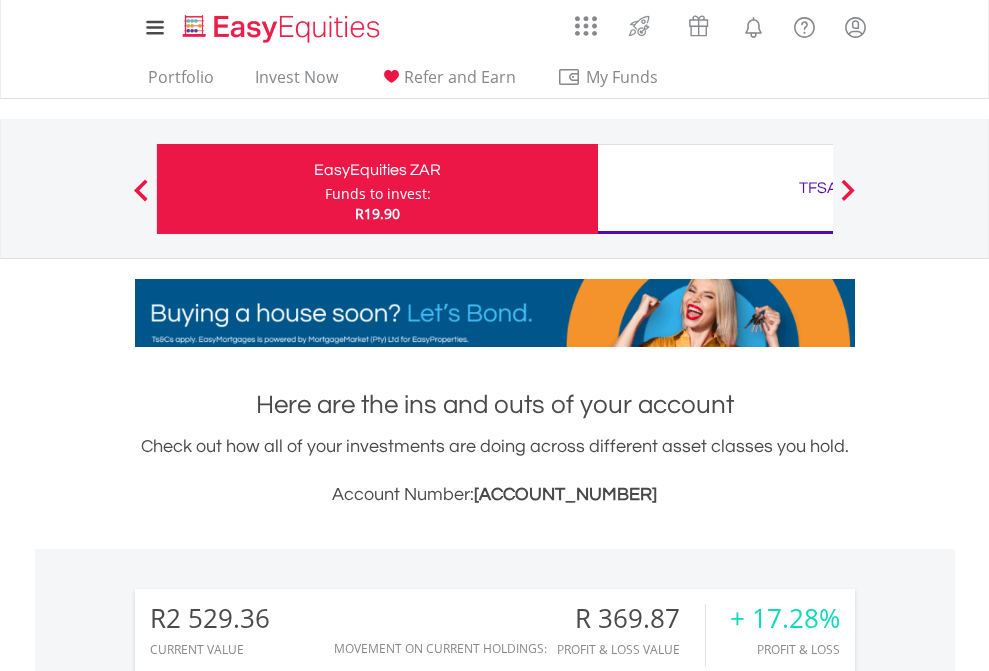 click on "Funds to invest:" at bounding box center (378, 194) 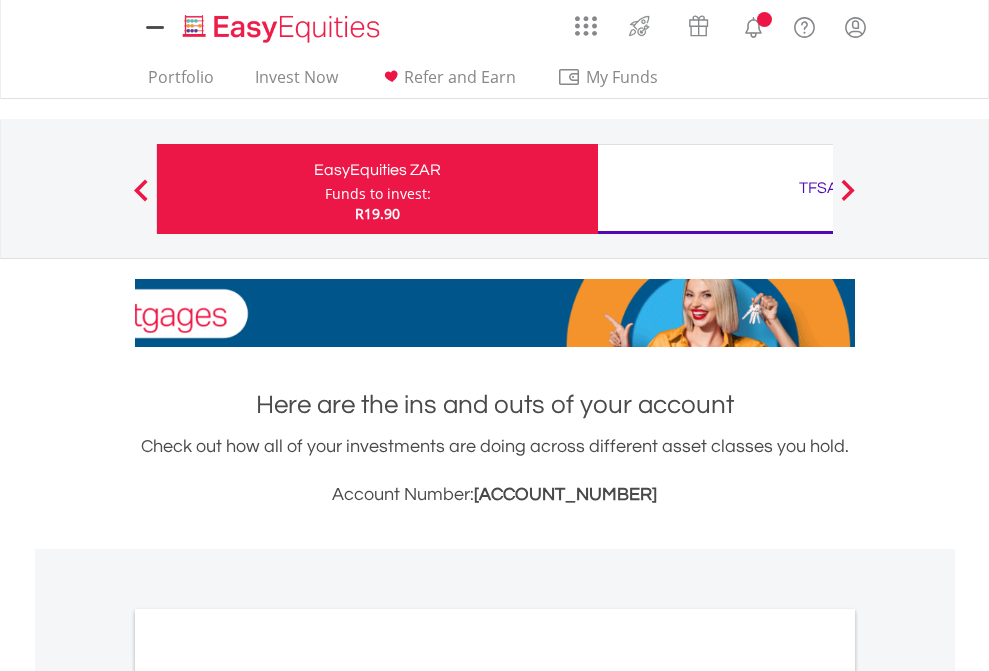 scroll, scrollTop: 0, scrollLeft: 0, axis: both 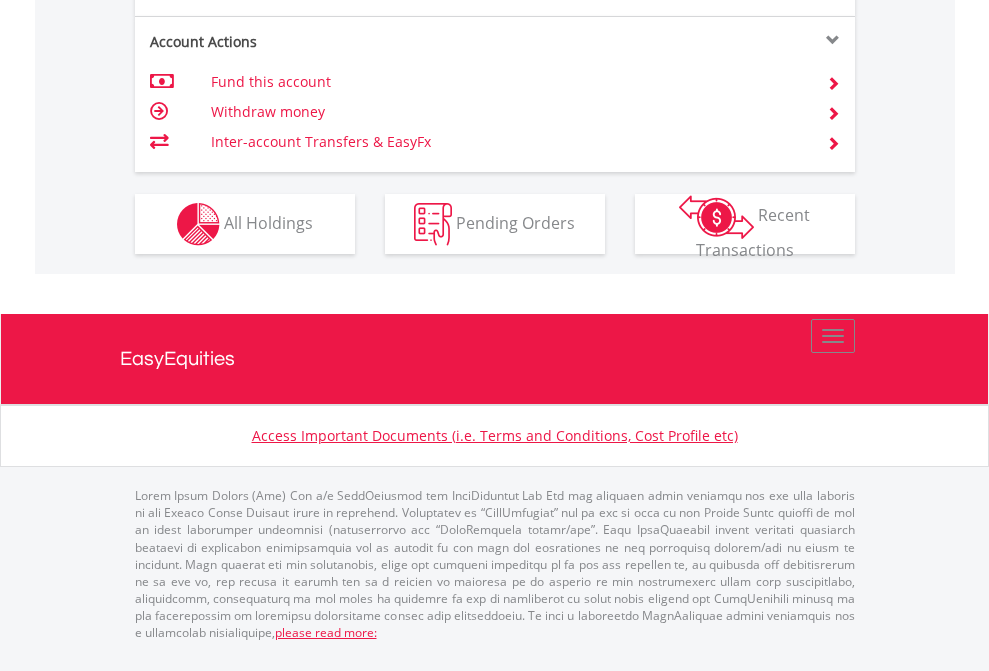 click on "Investment types" at bounding box center [706, -337] 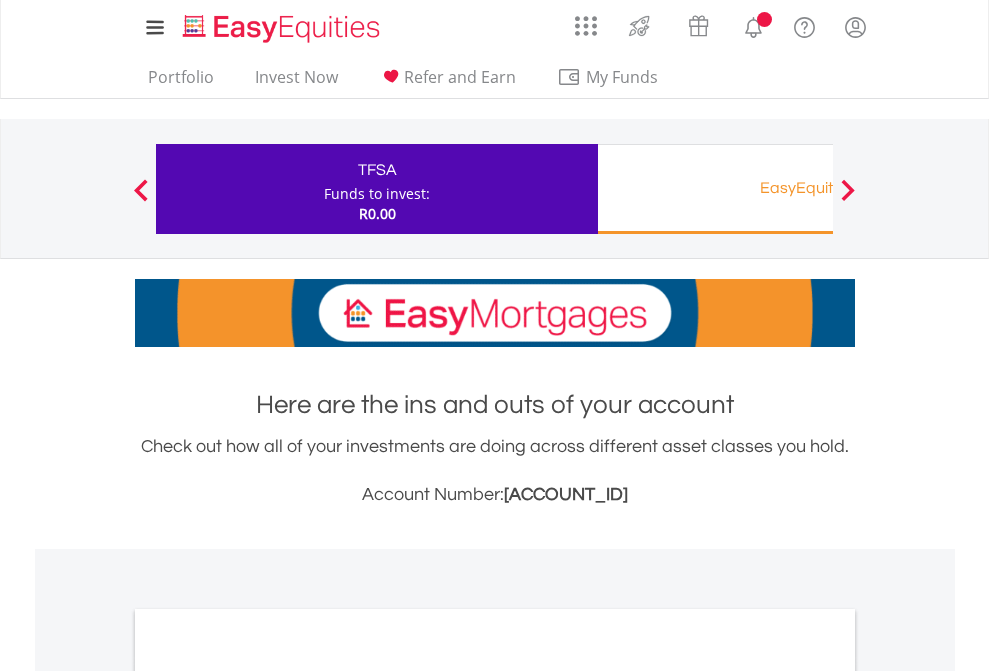 scroll, scrollTop: 0, scrollLeft: 0, axis: both 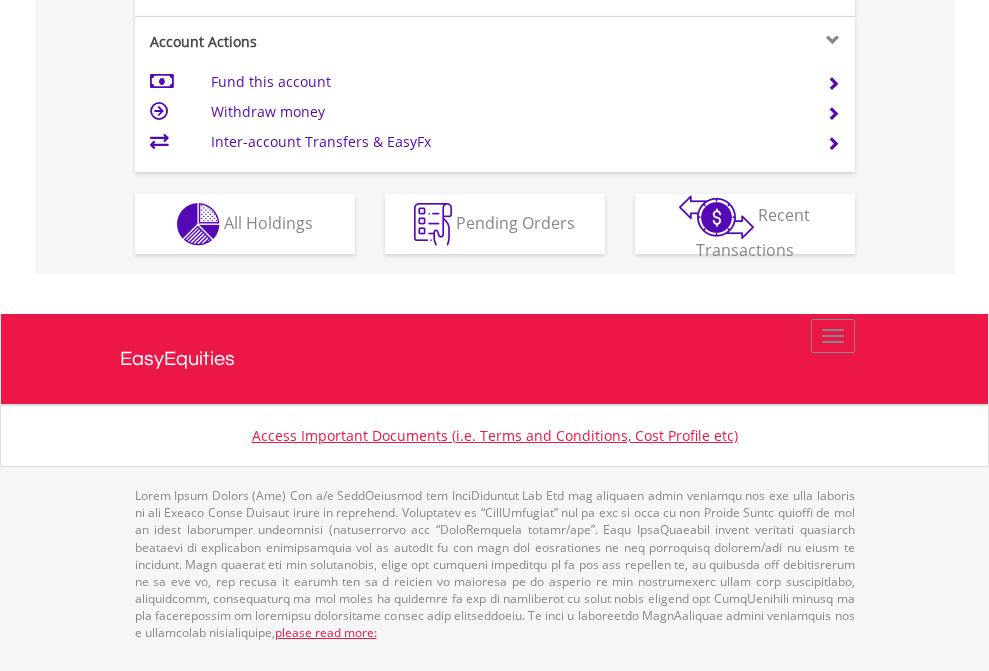 click on "Investment types" at bounding box center (706, -337) 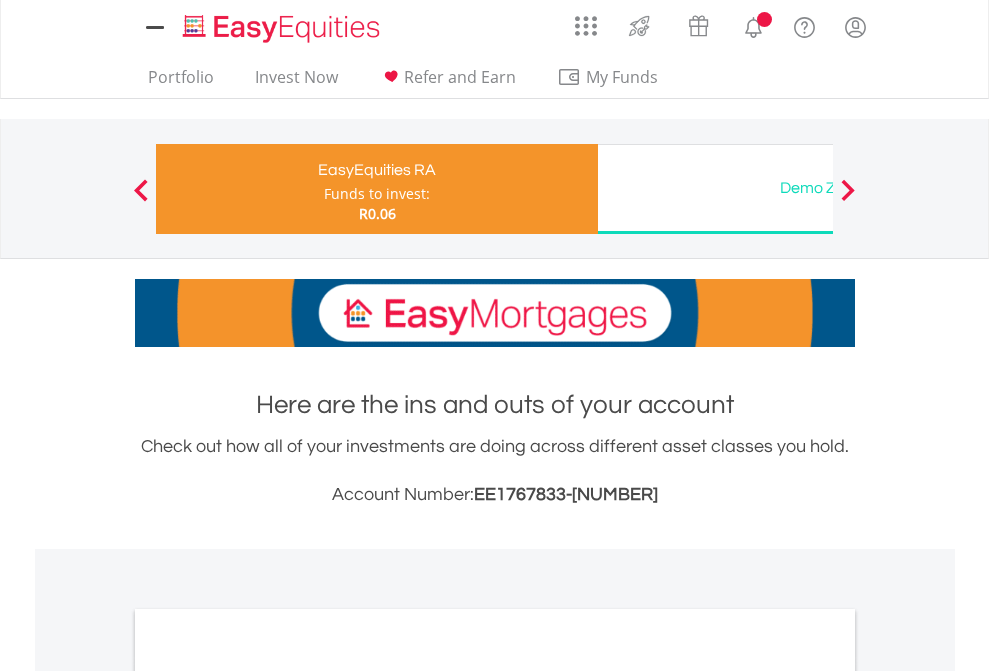 scroll, scrollTop: 0, scrollLeft: 0, axis: both 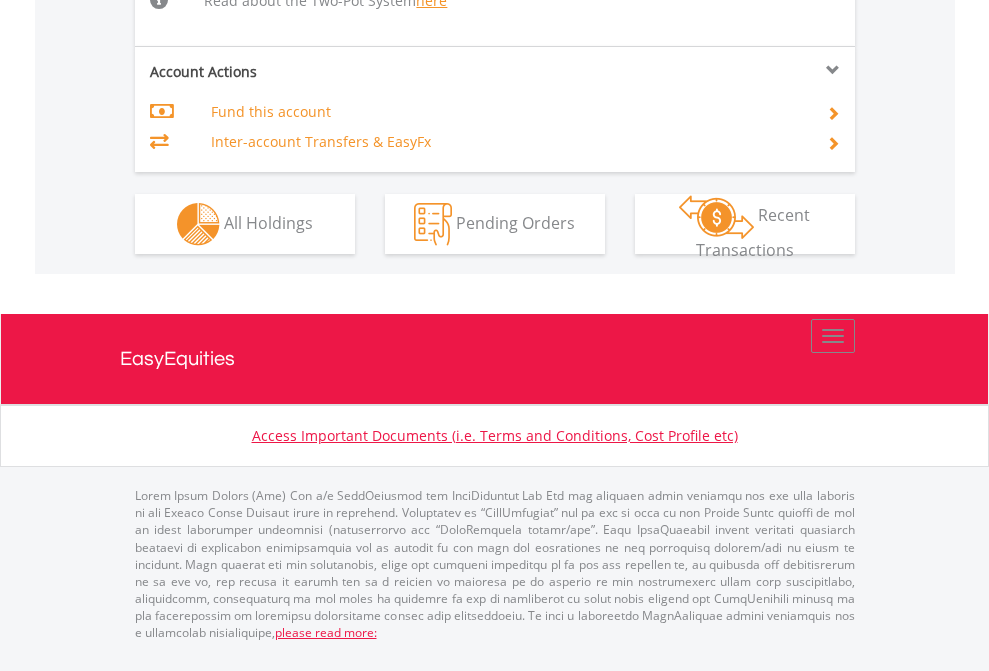 click on "Investment types" at bounding box center [706, -518] 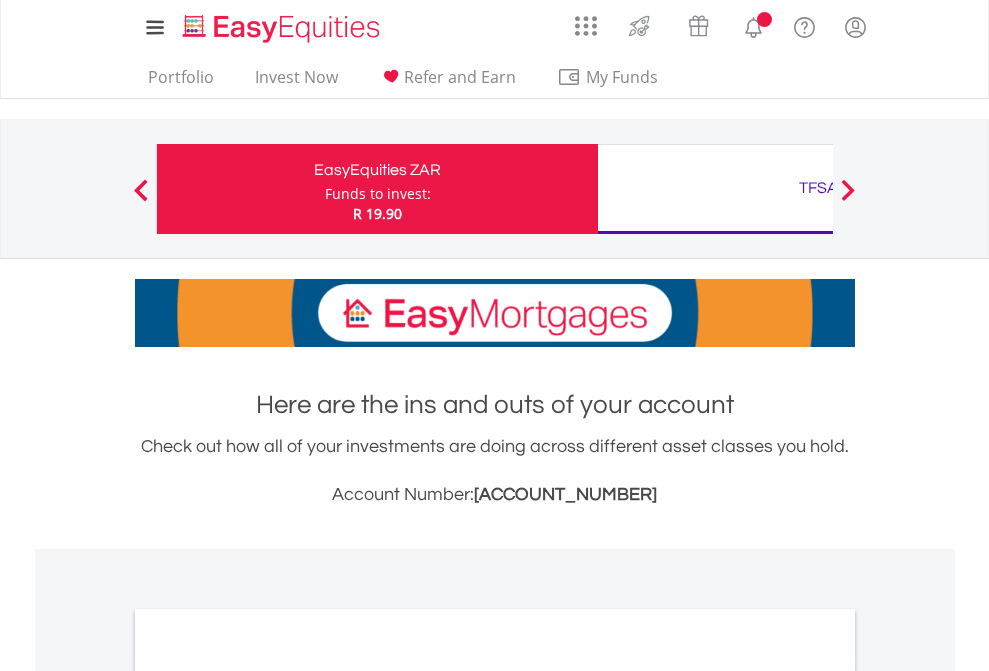 scroll, scrollTop: 1202, scrollLeft: 0, axis: vertical 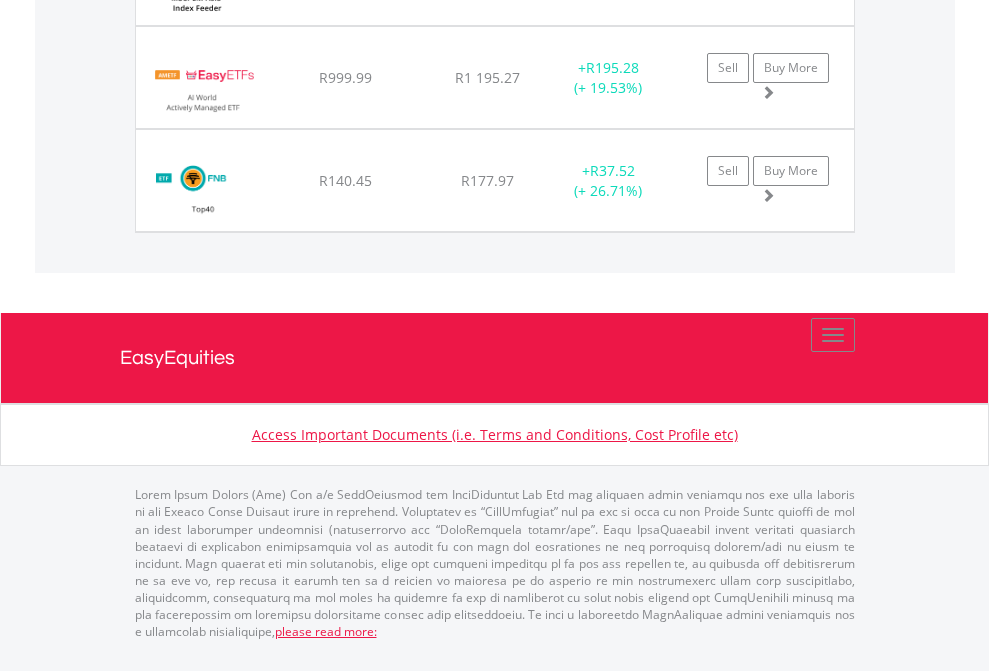 click on "TFSA" at bounding box center [818, -1625] 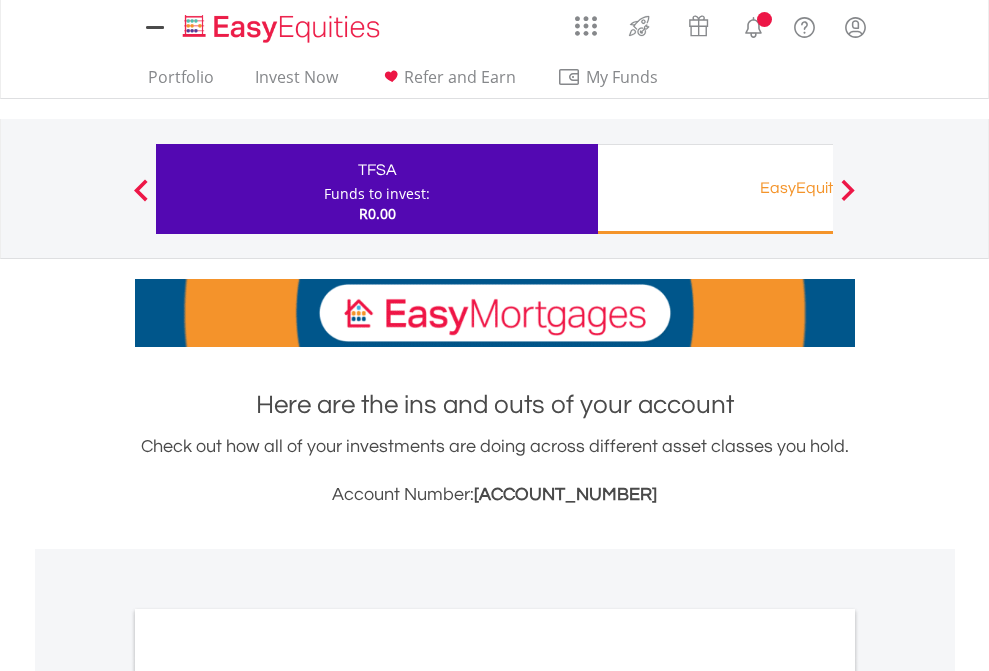 scroll, scrollTop: 0, scrollLeft: 0, axis: both 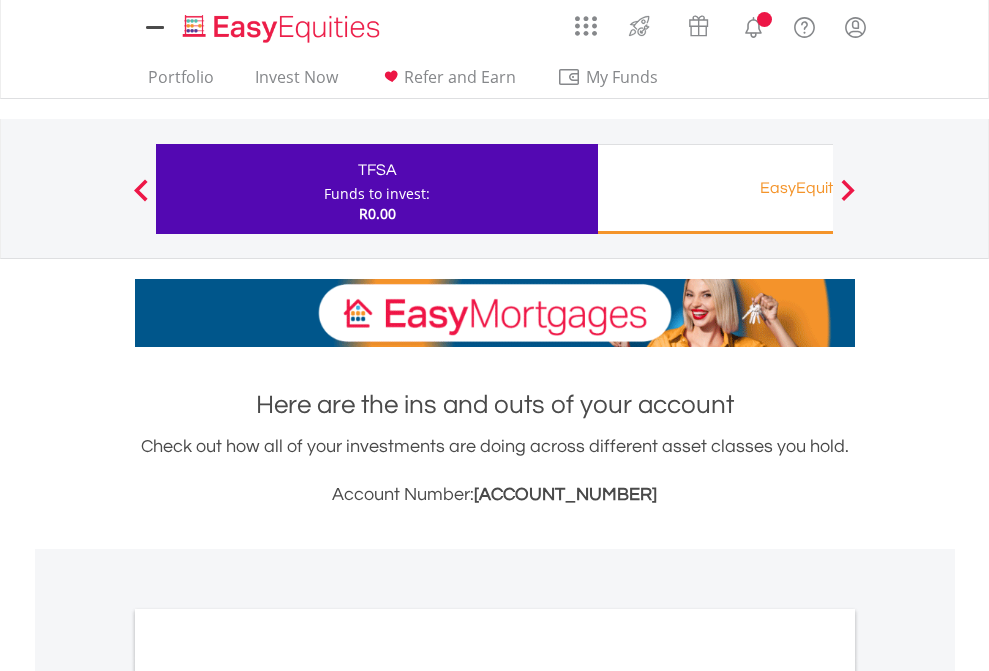 click on "All Holdings" at bounding box center [268, 1096] 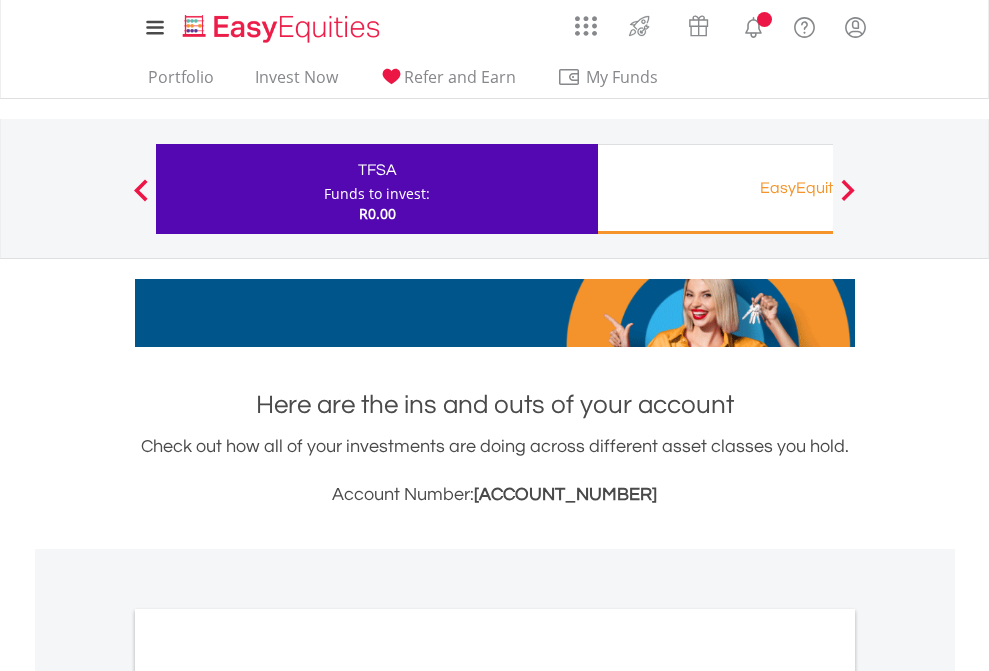 scroll, scrollTop: 1202, scrollLeft: 0, axis: vertical 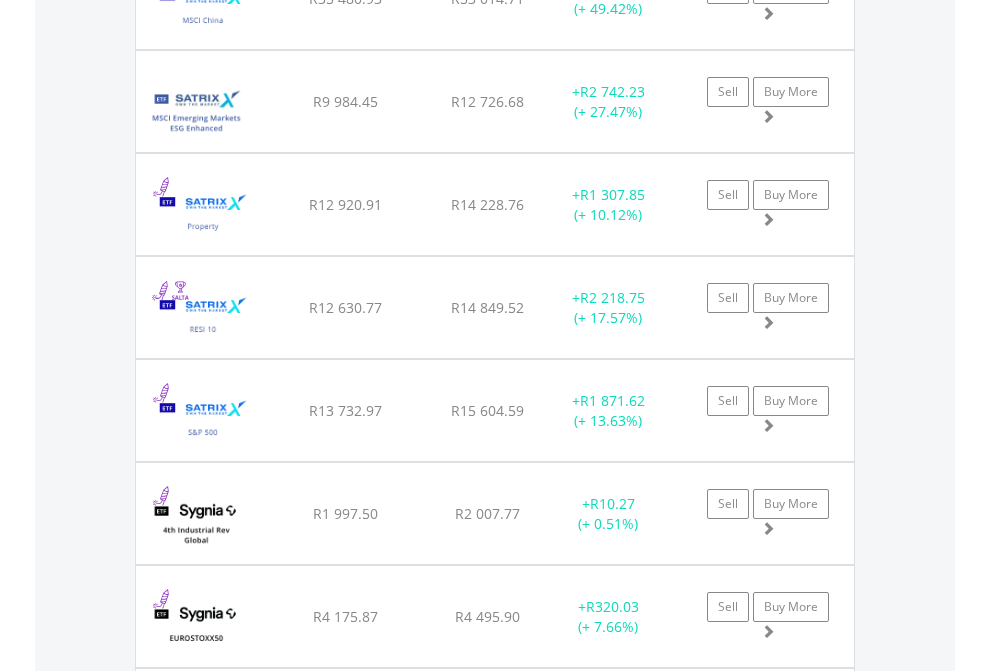 click on "EasyEquities RA" at bounding box center [818, -2076] 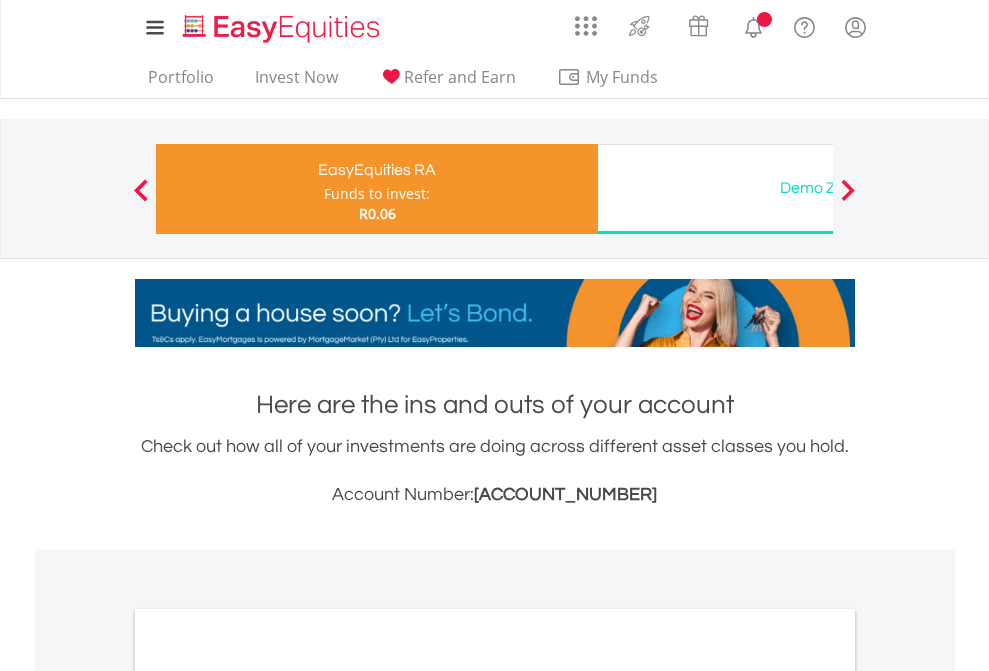 click on "All Holdings" at bounding box center [268, 1066] 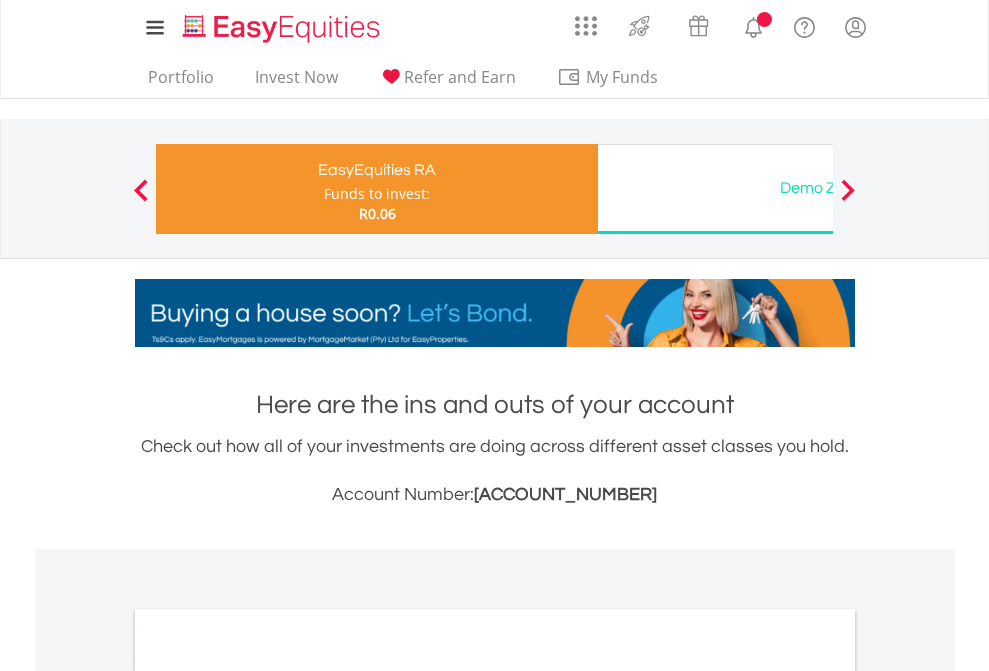 scroll, scrollTop: 1202, scrollLeft: 0, axis: vertical 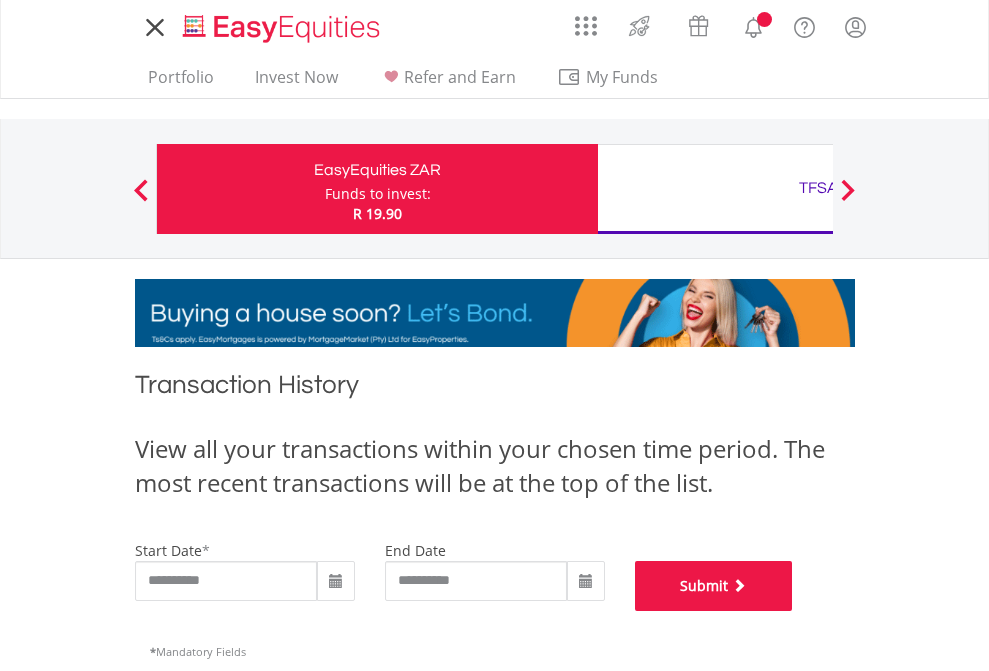 click on "Submit" at bounding box center (714, 586) 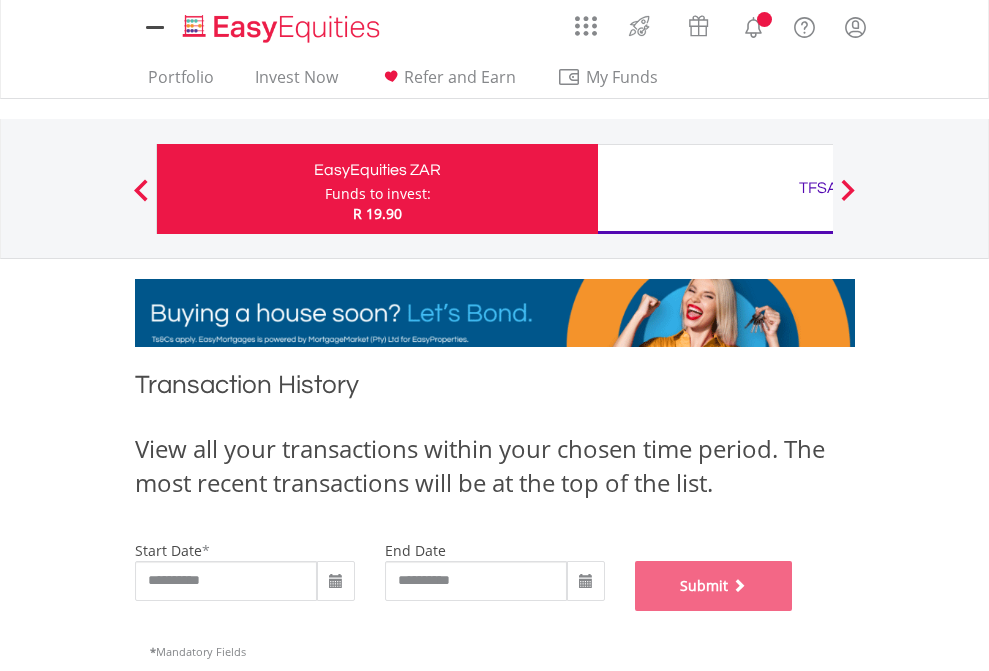 scroll, scrollTop: 811, scrollLeft: 0, axis: vertical 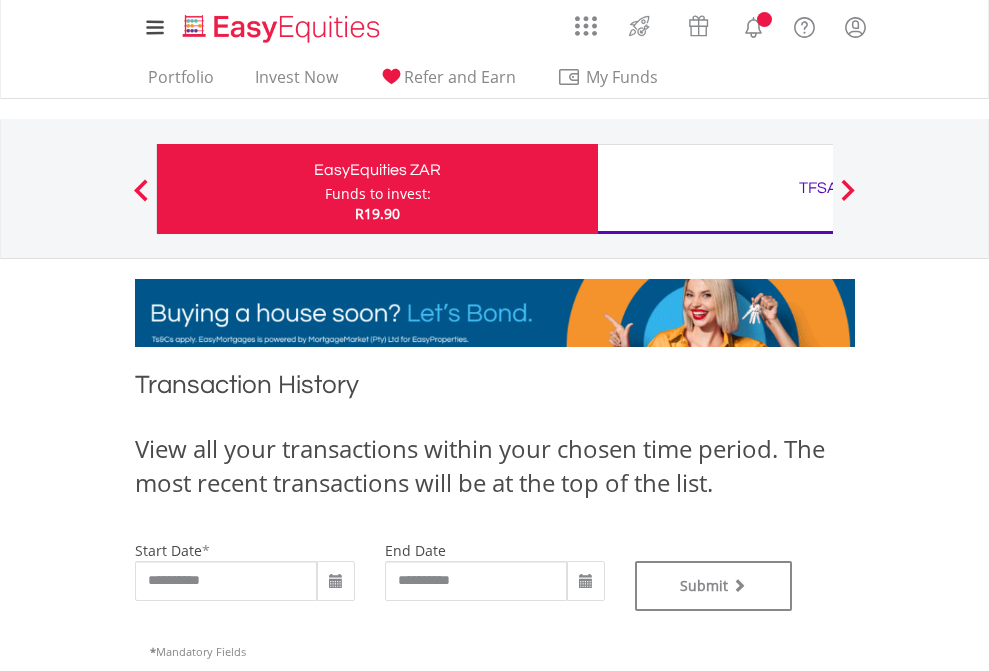 click on "TFSA" at bounding box center [818, 188] 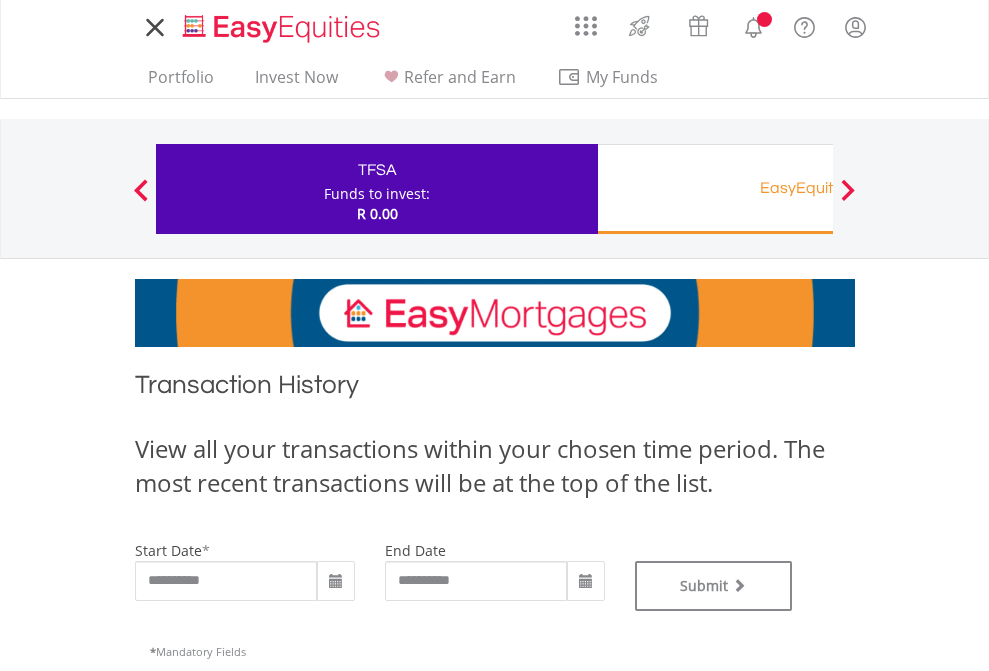 scroll, scrollTop: 0, scrollLeft: 0, axis: both 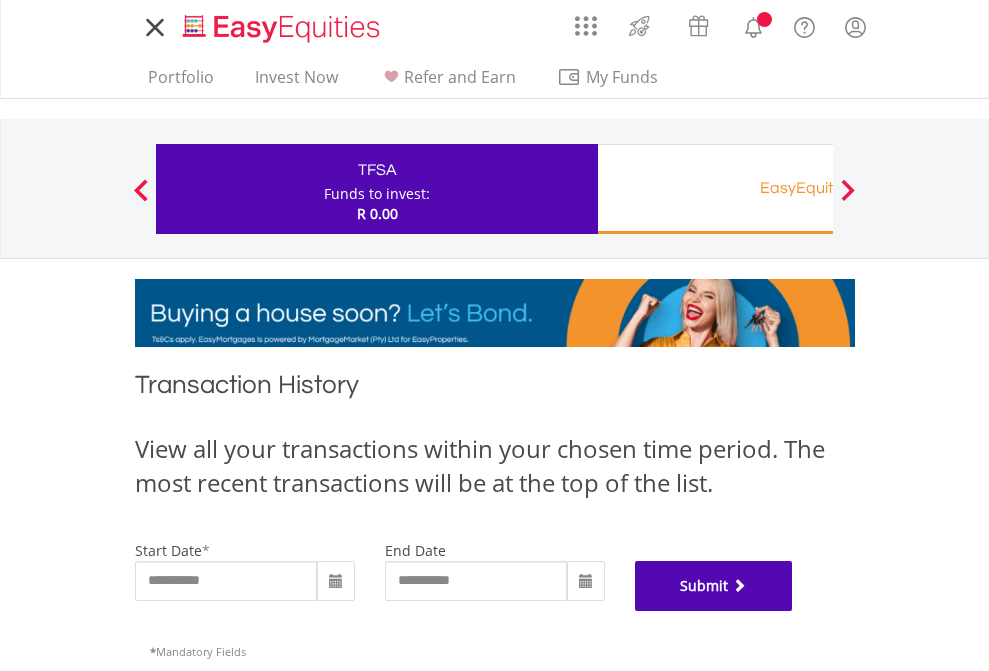 click on "Submit" at bounding box center (714, 586) 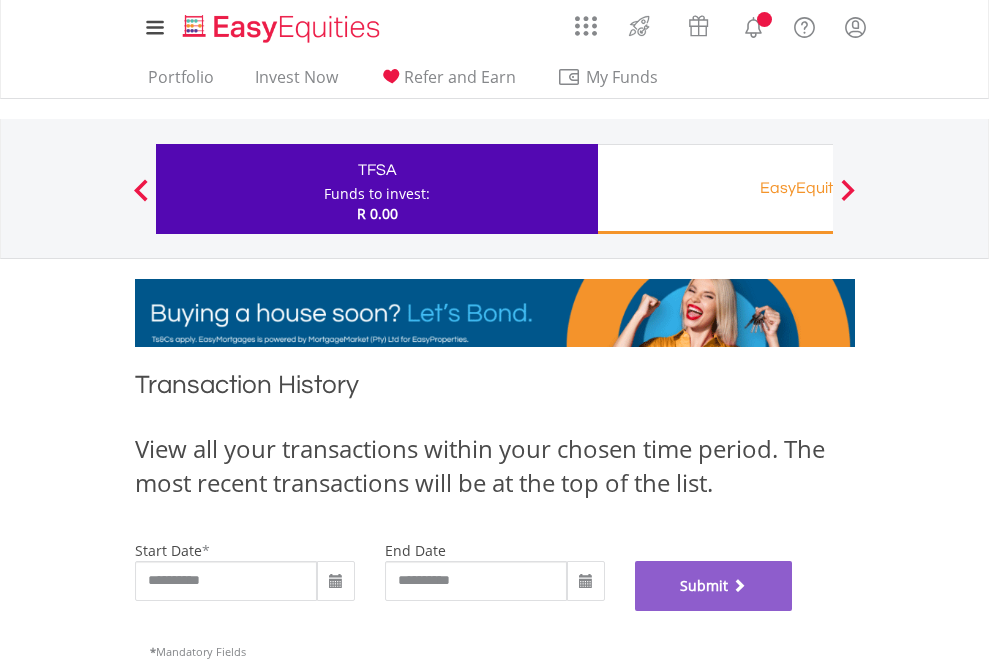 scroll, scrollTop: 811, scrollLeft: 0, axis: vertical 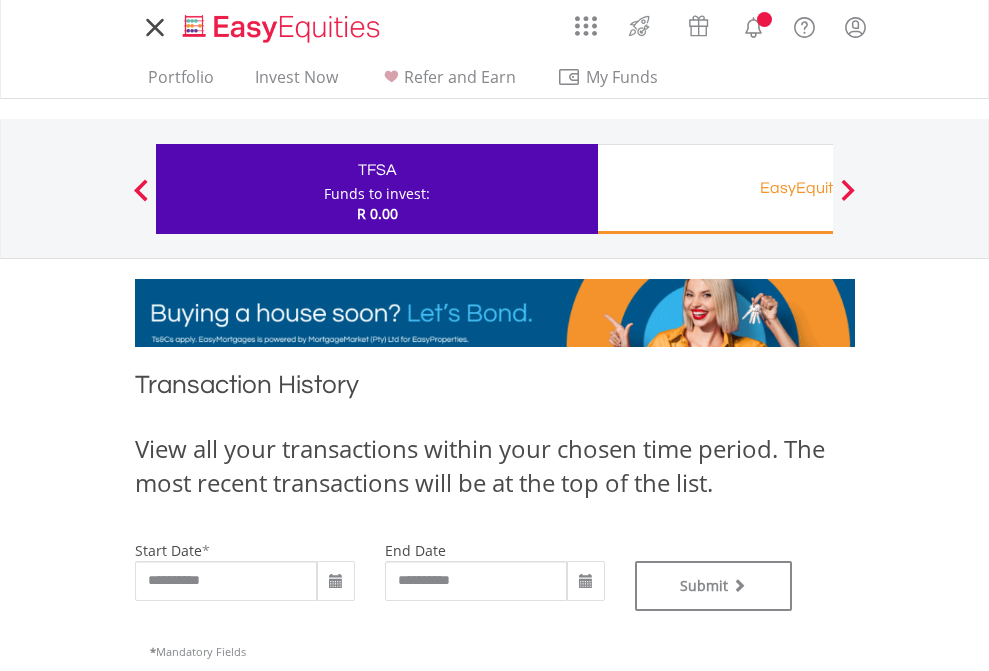click on "EasyEquities RA" at bounding box center (818, 188) 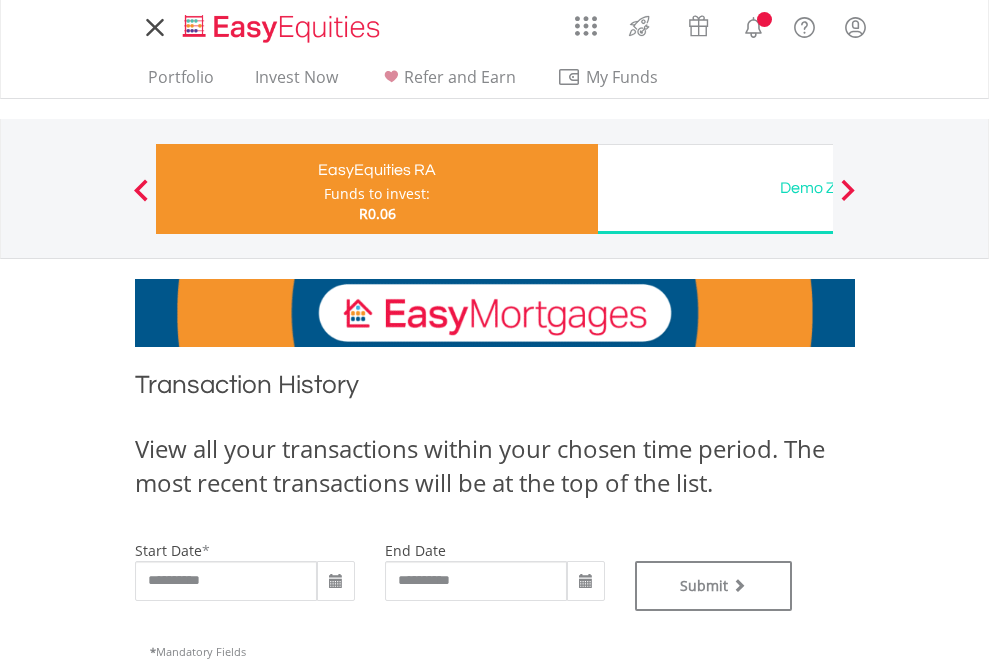 scroll, scrollTop: 0, scrollLeft: 0, axis: both 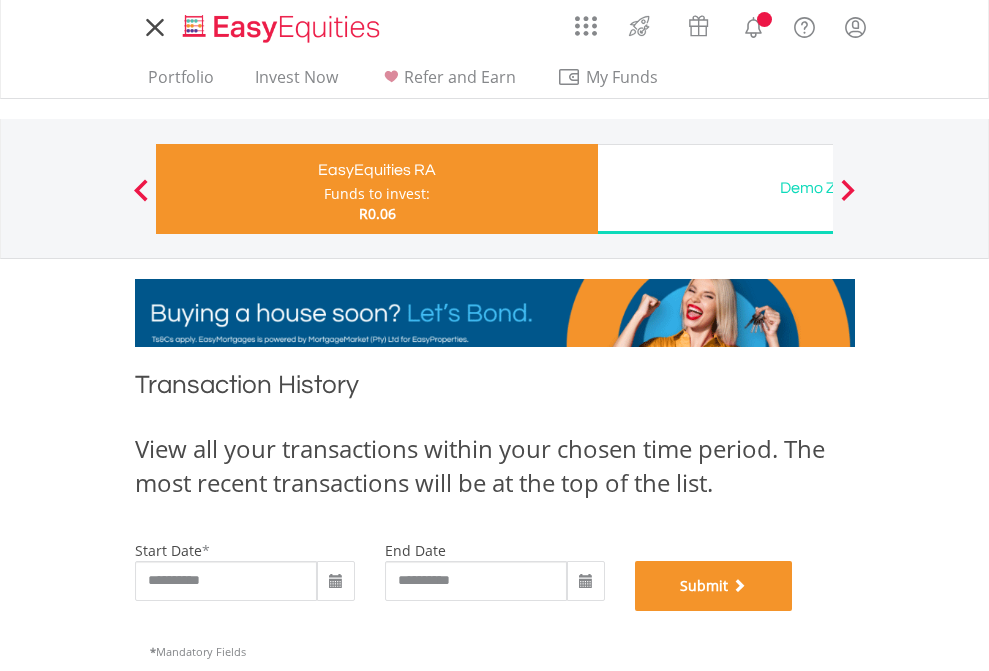 click on "Submit" at bounding box center (714, 586) 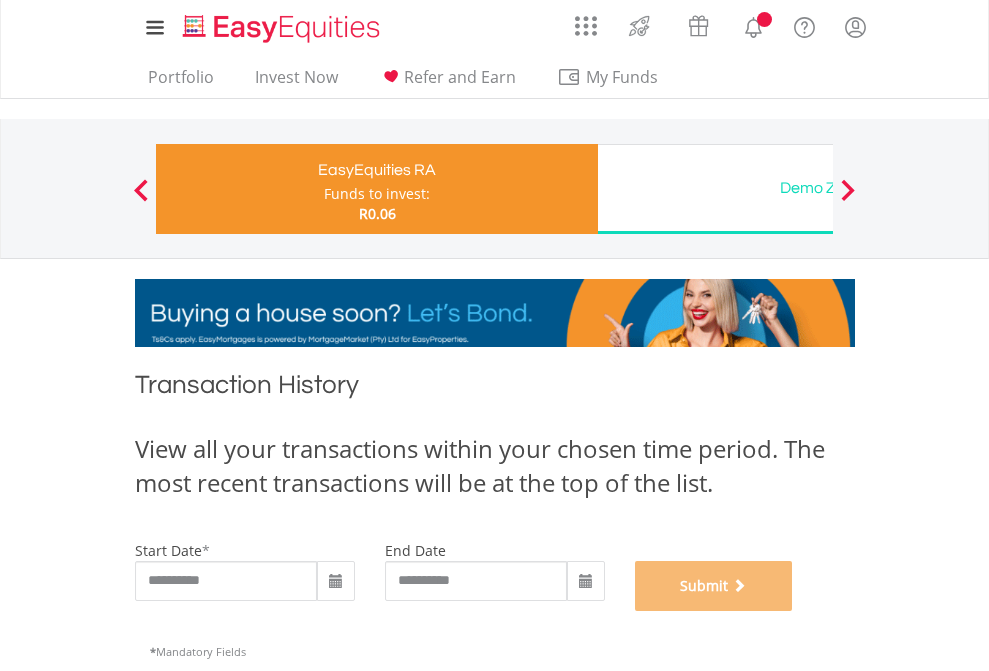 scroll, scrollTop: 811, scrollLeft: 0, axis: vertical 